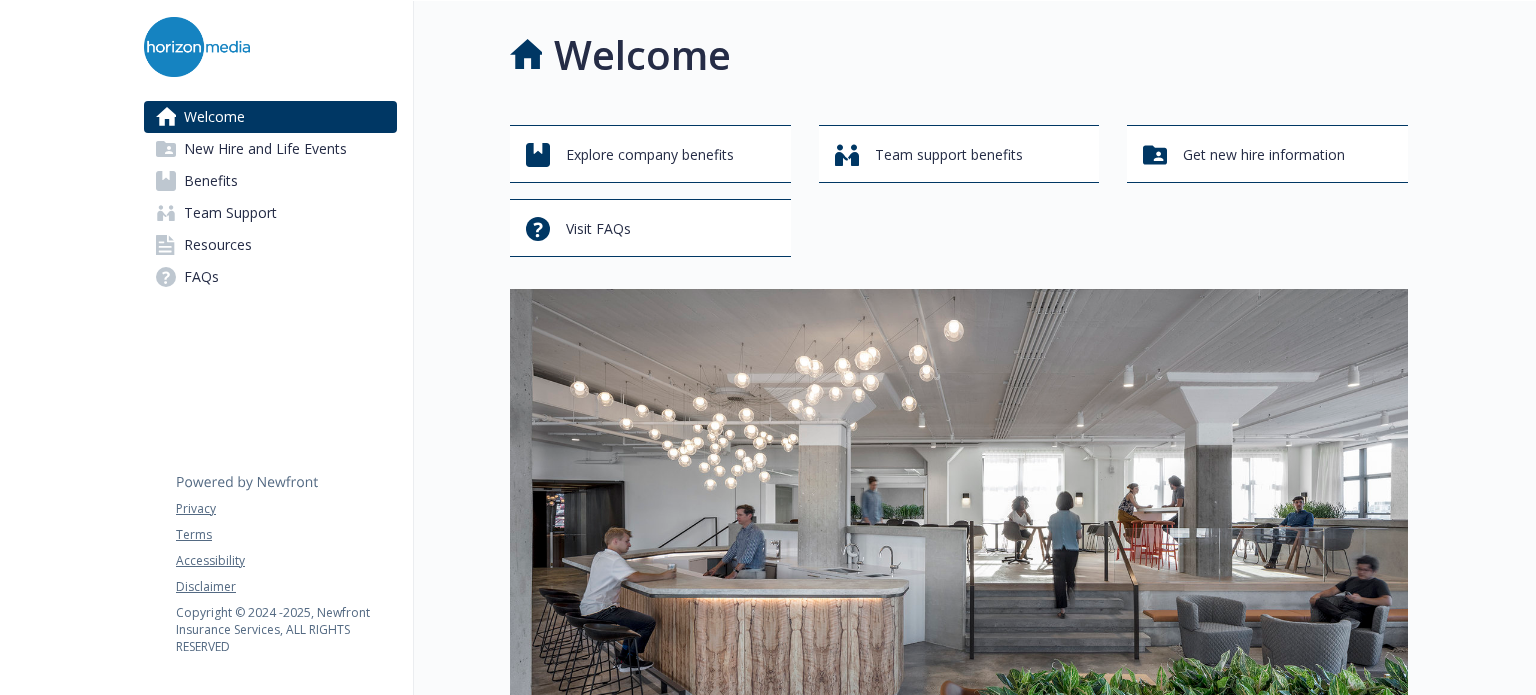 scroll, scrollTop: 0, scrollLeft: 0, axis: both 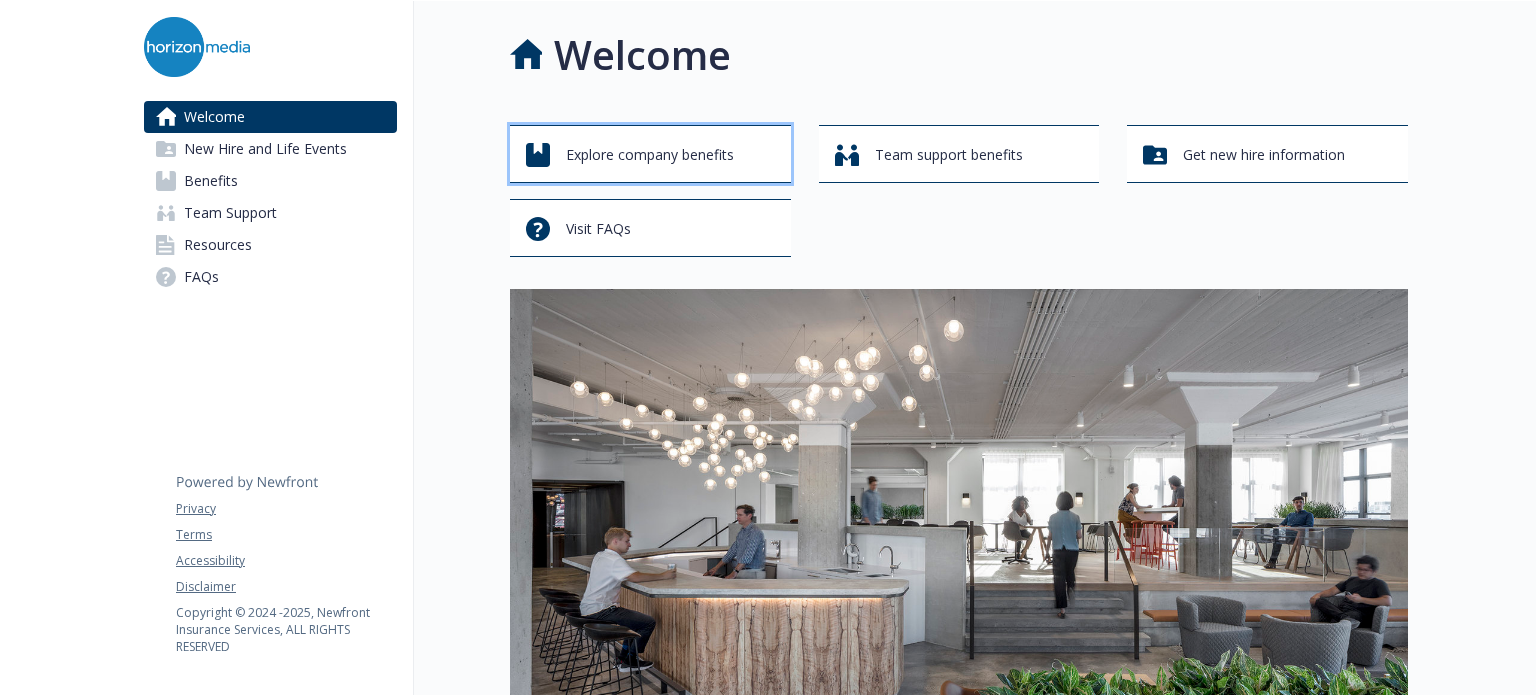 click on "Explore company benefits" at bounding box center [650, 155] 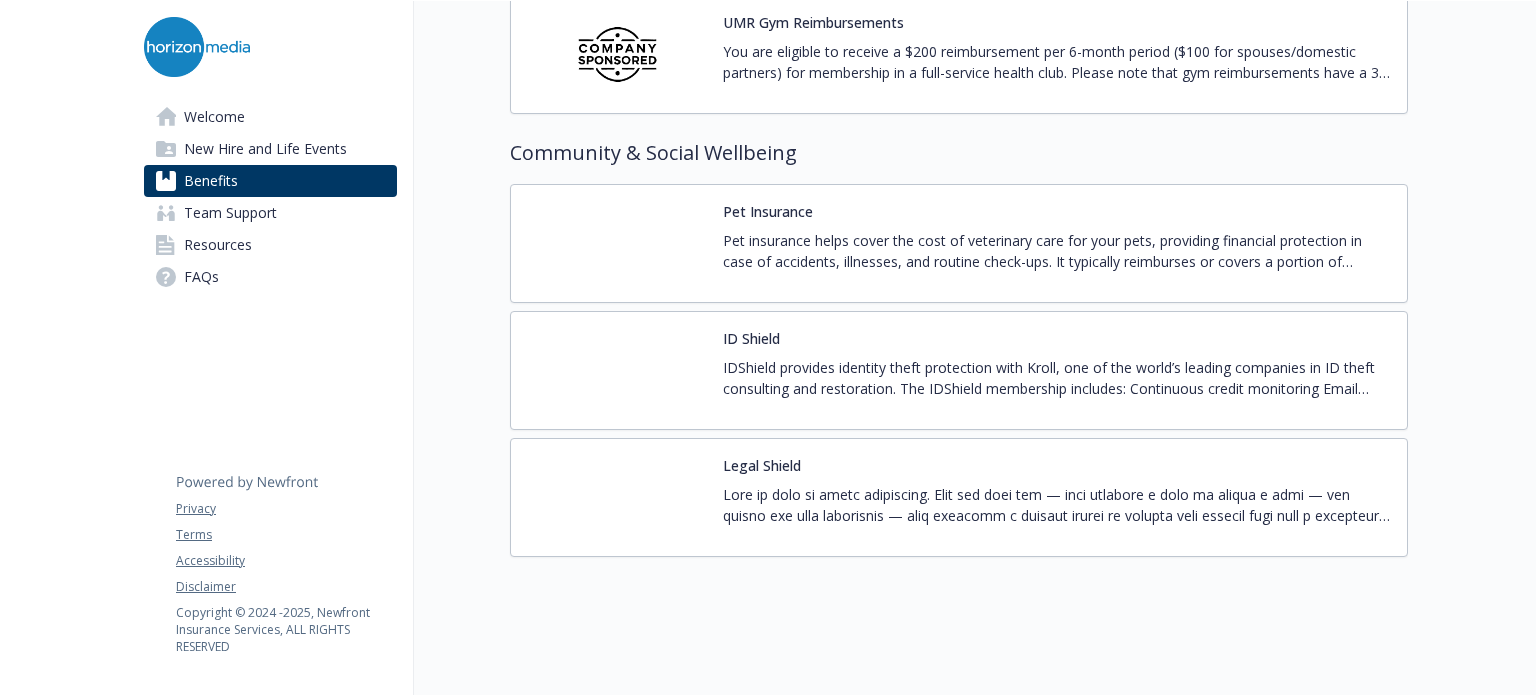 scroll, scrollTop: 5105, scrollLeft: 0, axis: vertical 